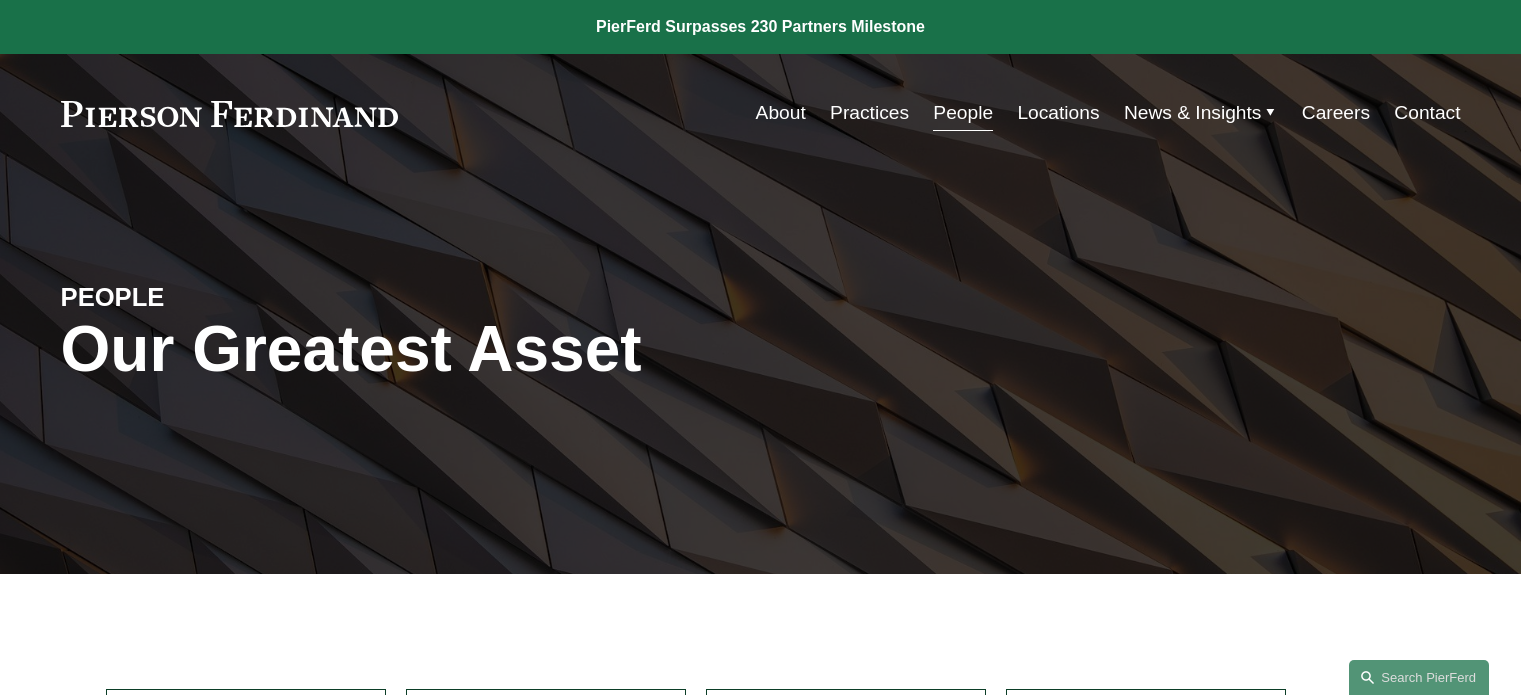 scroll, scrollTop: 500, scrollLeft: 0, axis: vertical 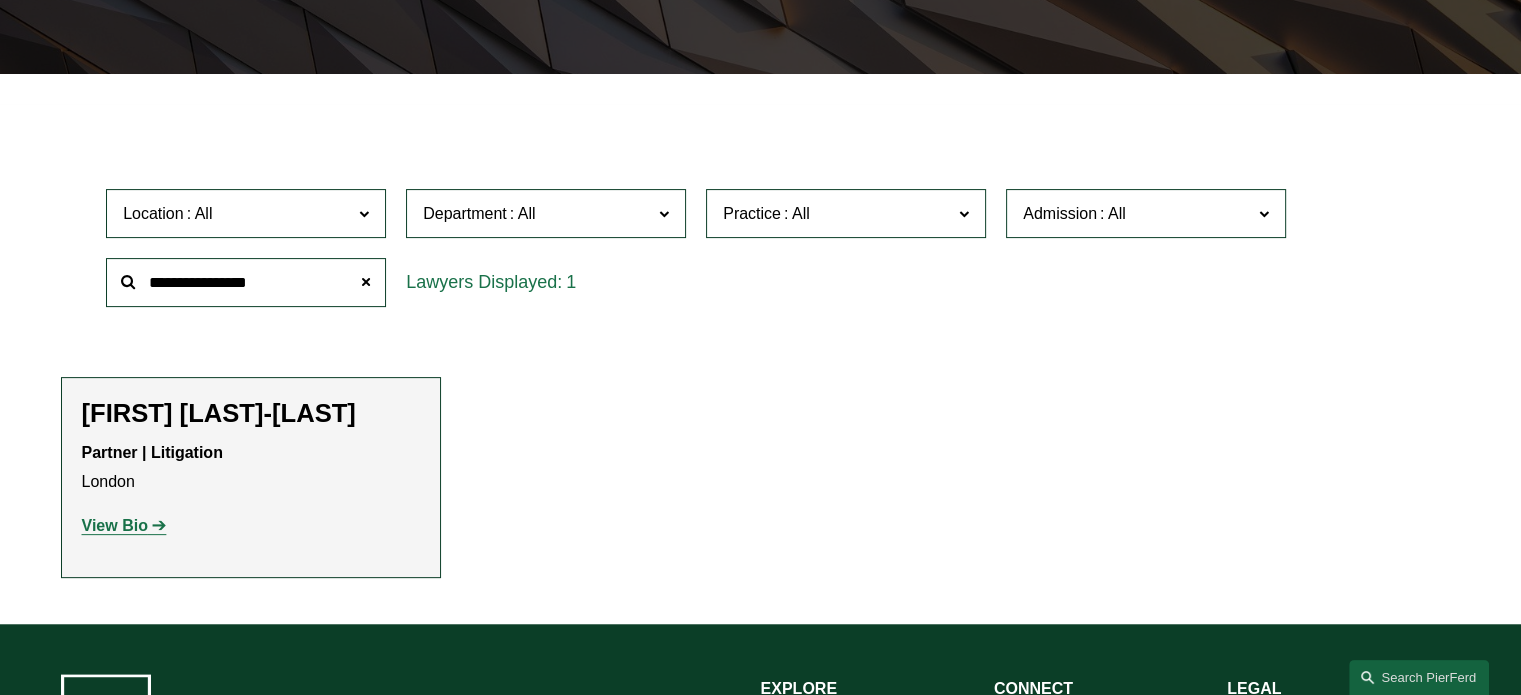 click on "**********" 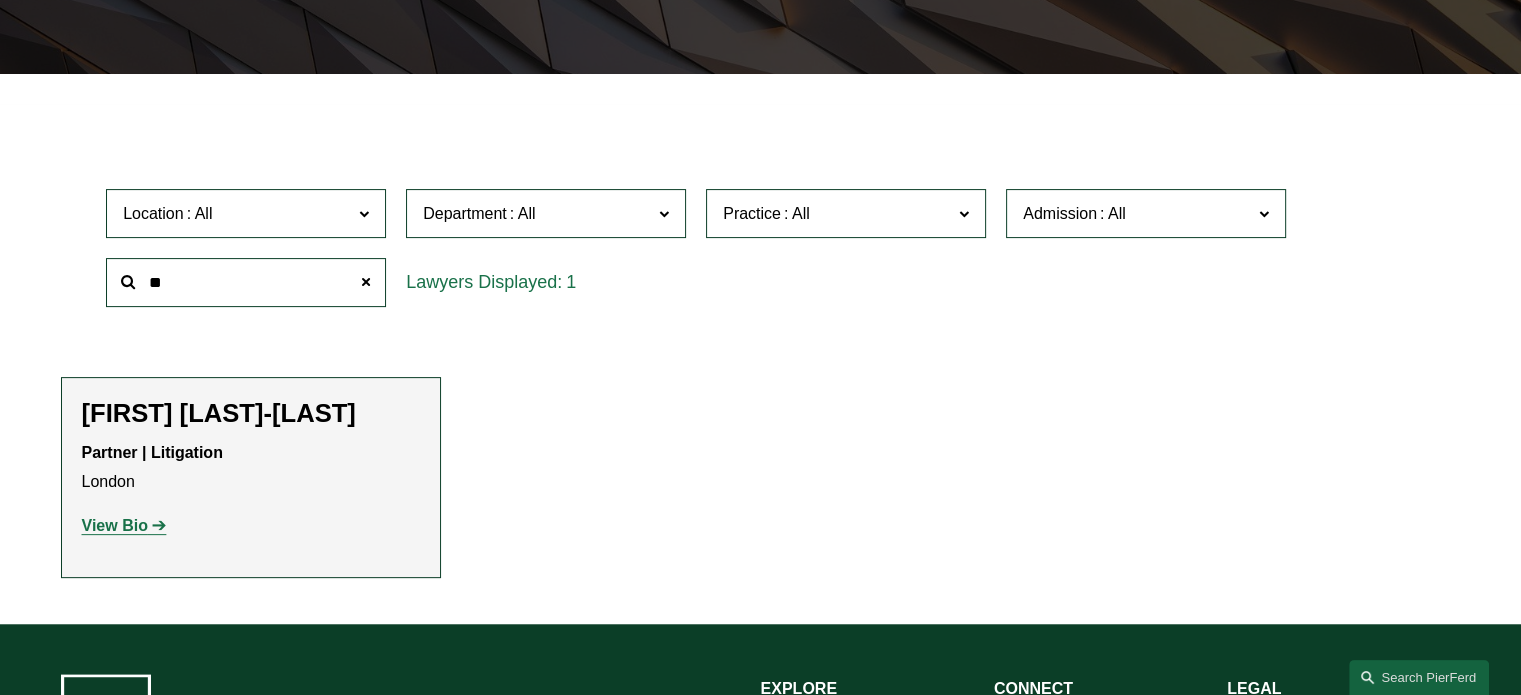 type on "*" 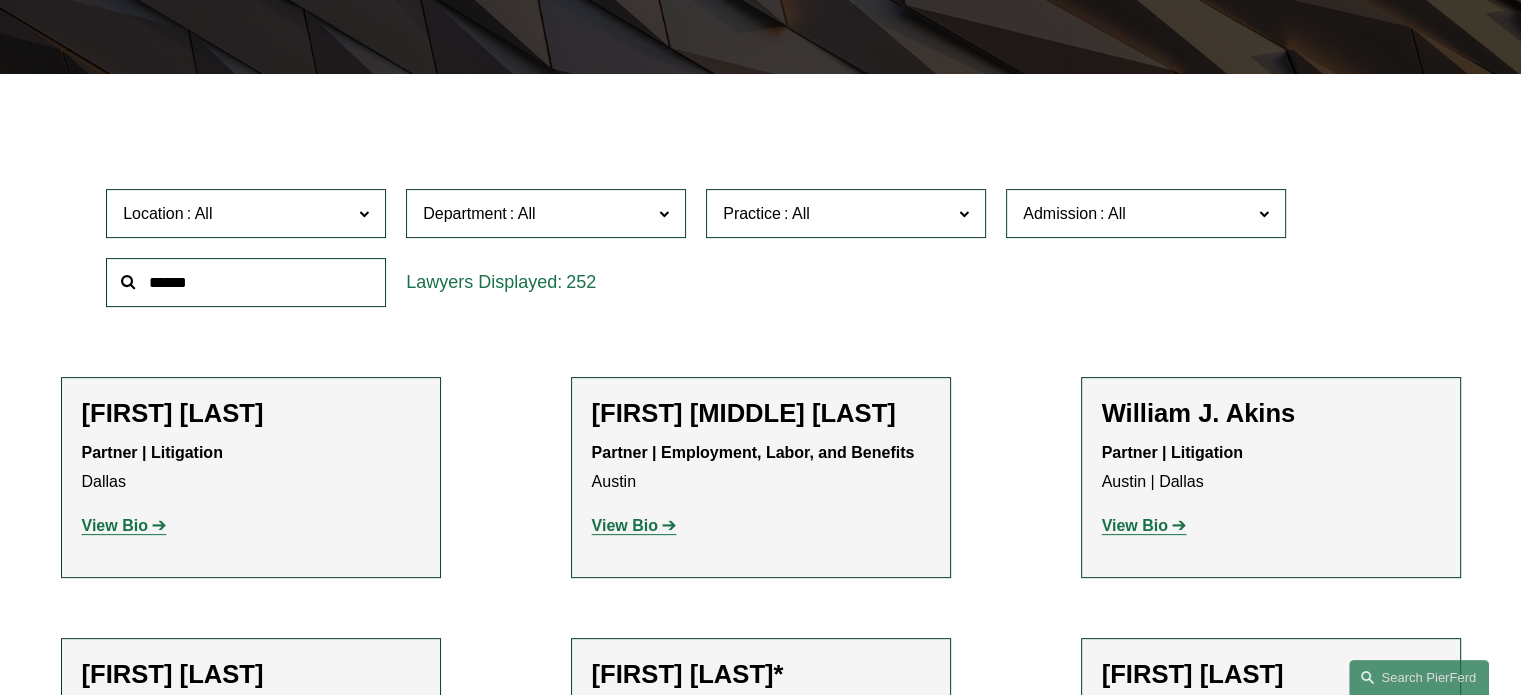type on "*" 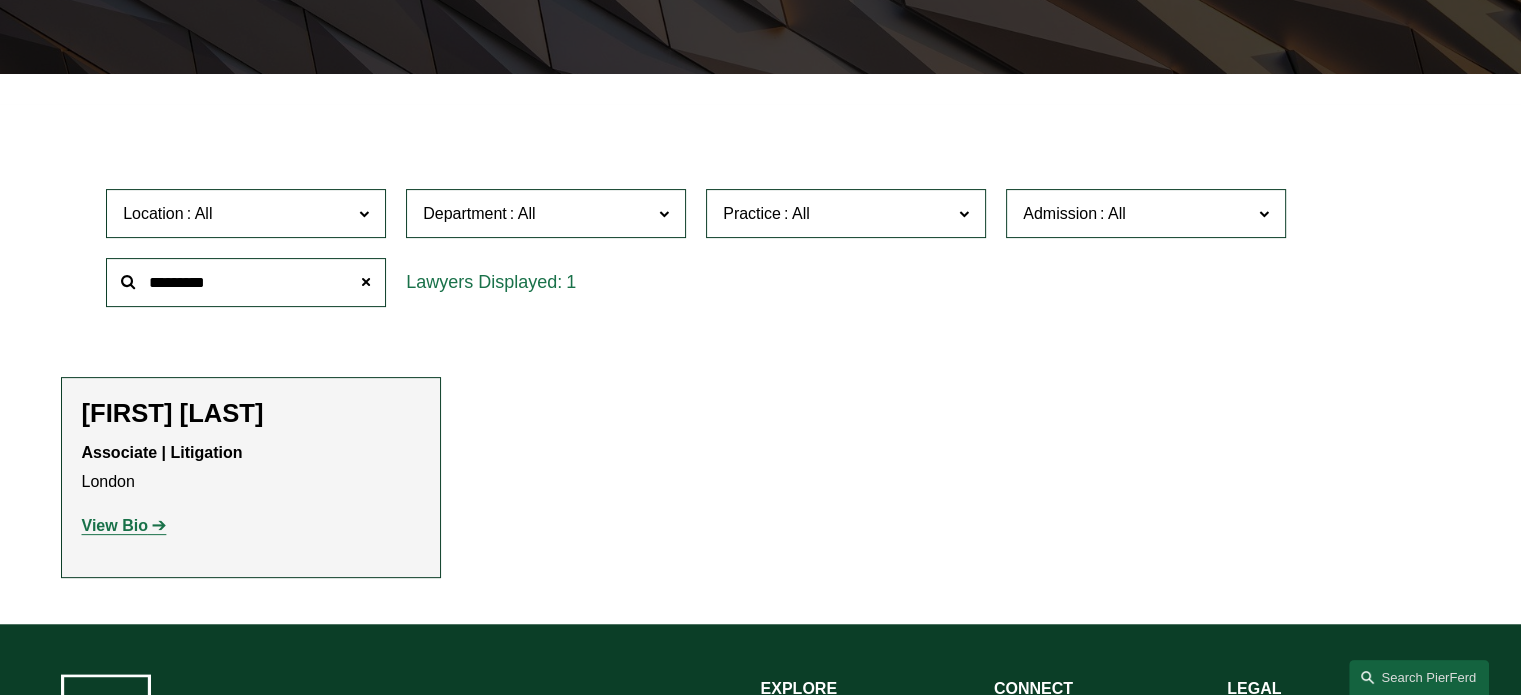 type on "*********" 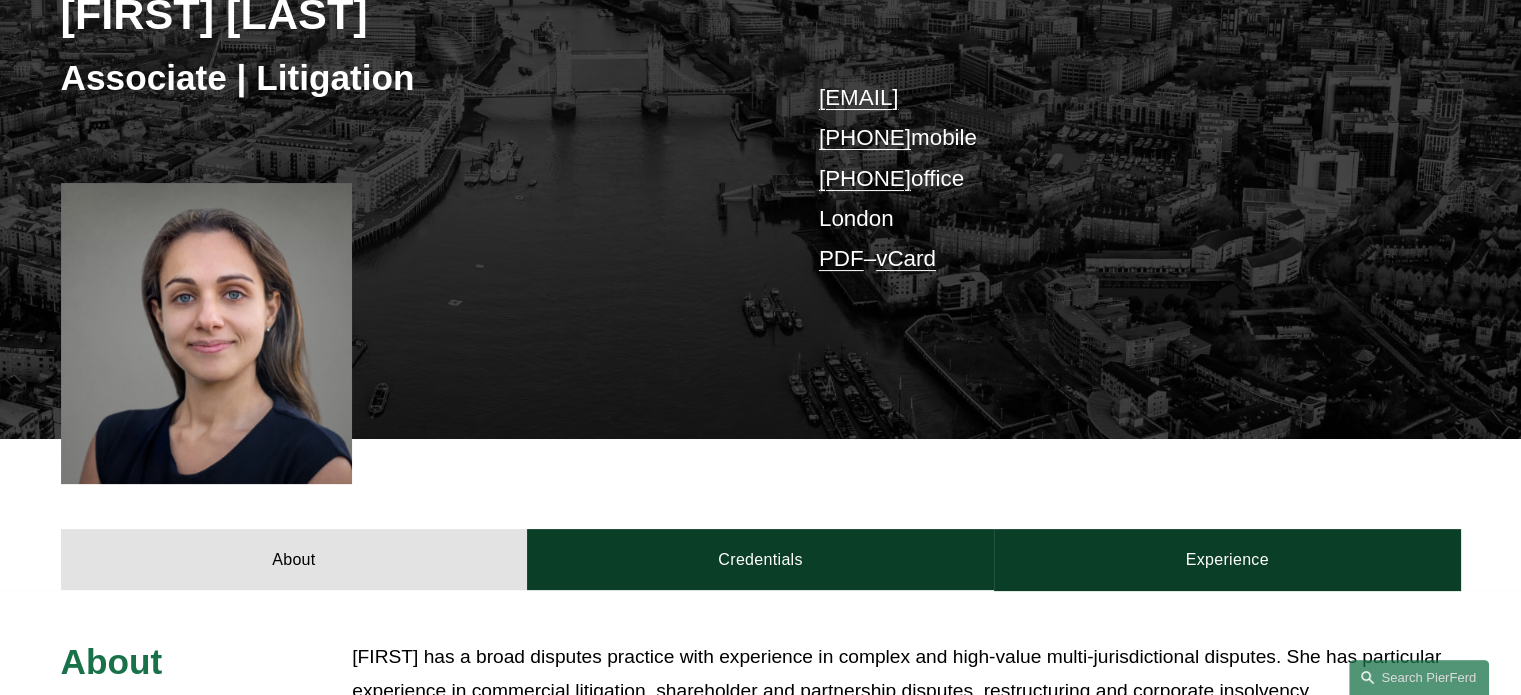 scroll, scrollTop: 400, scrollLeft: 0, axis: vertical 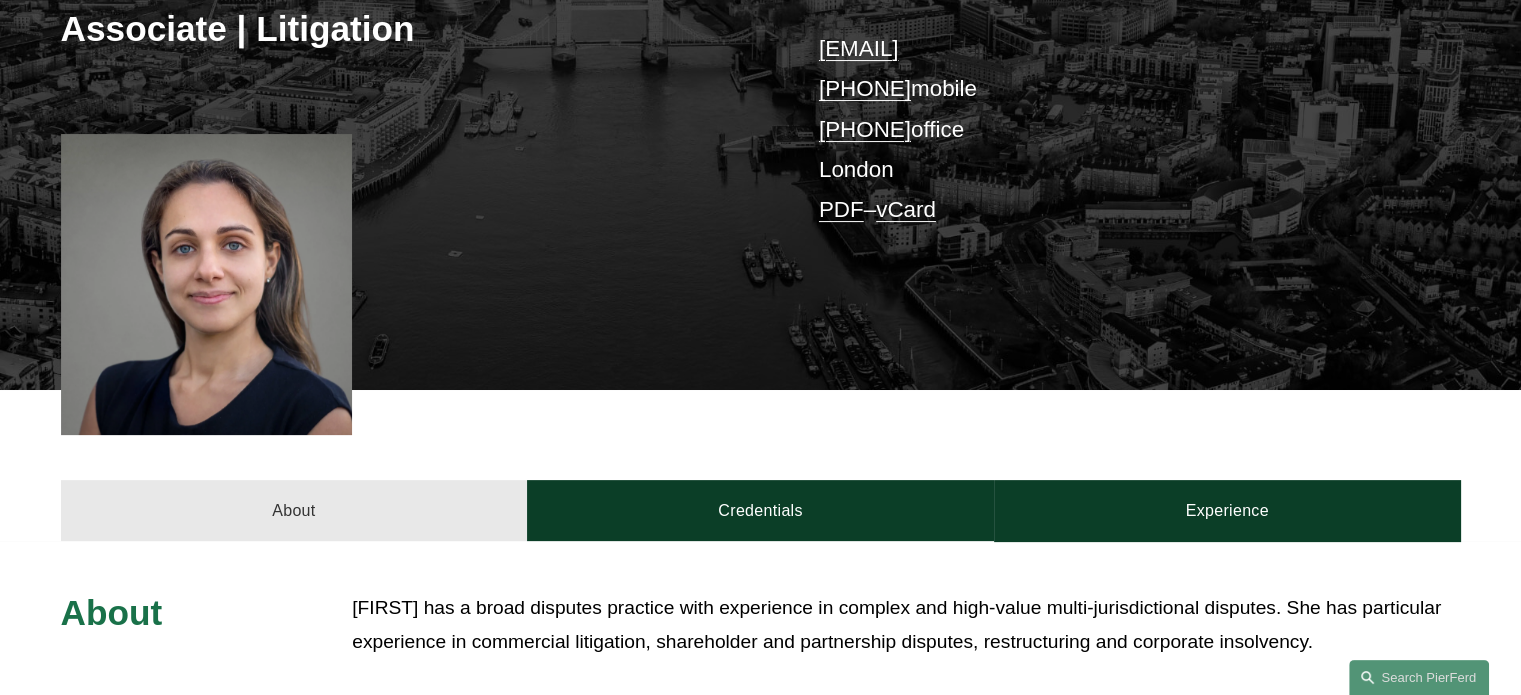 click on "About" at bounding box center [294, 510] 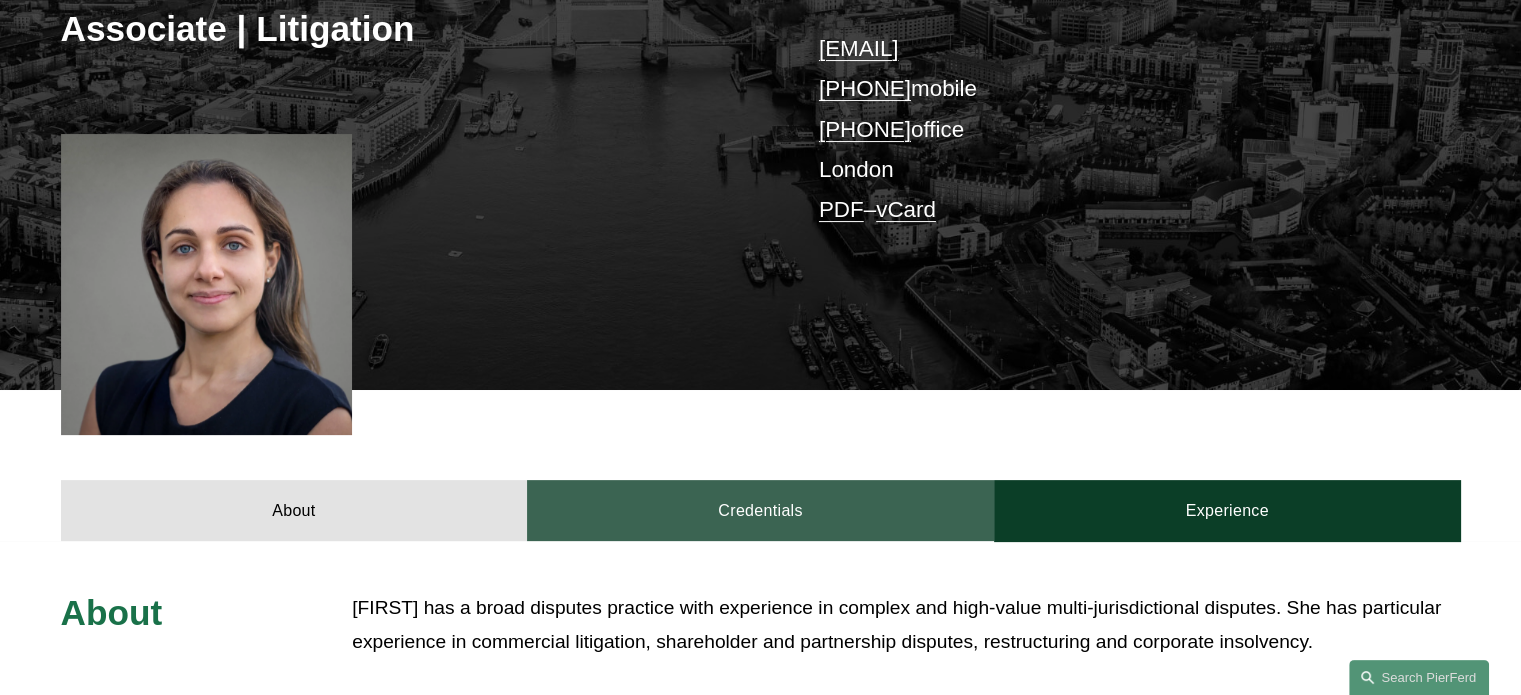 click on "Credentials" at bounding box center (760, 510) 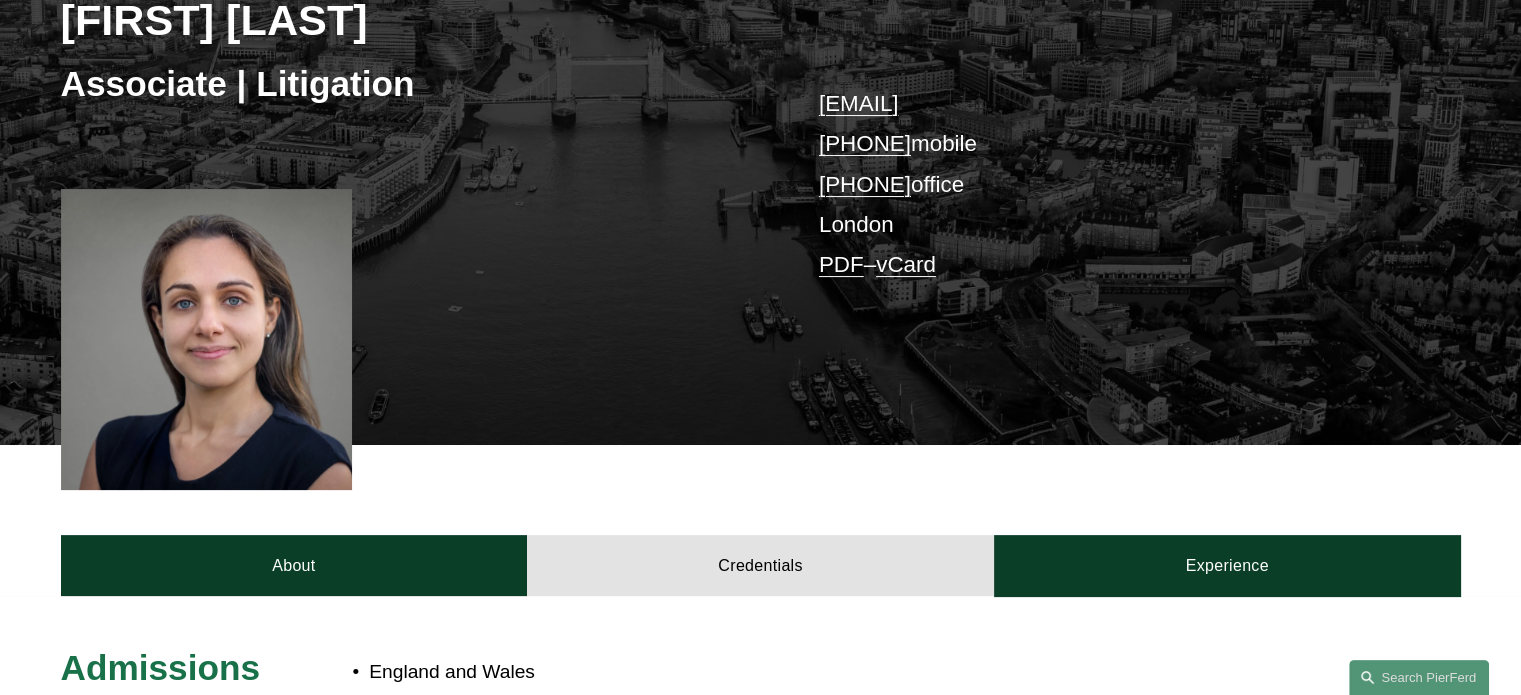 scroll, scrollTop: 300, scrollLeft: 0, axis: vertical 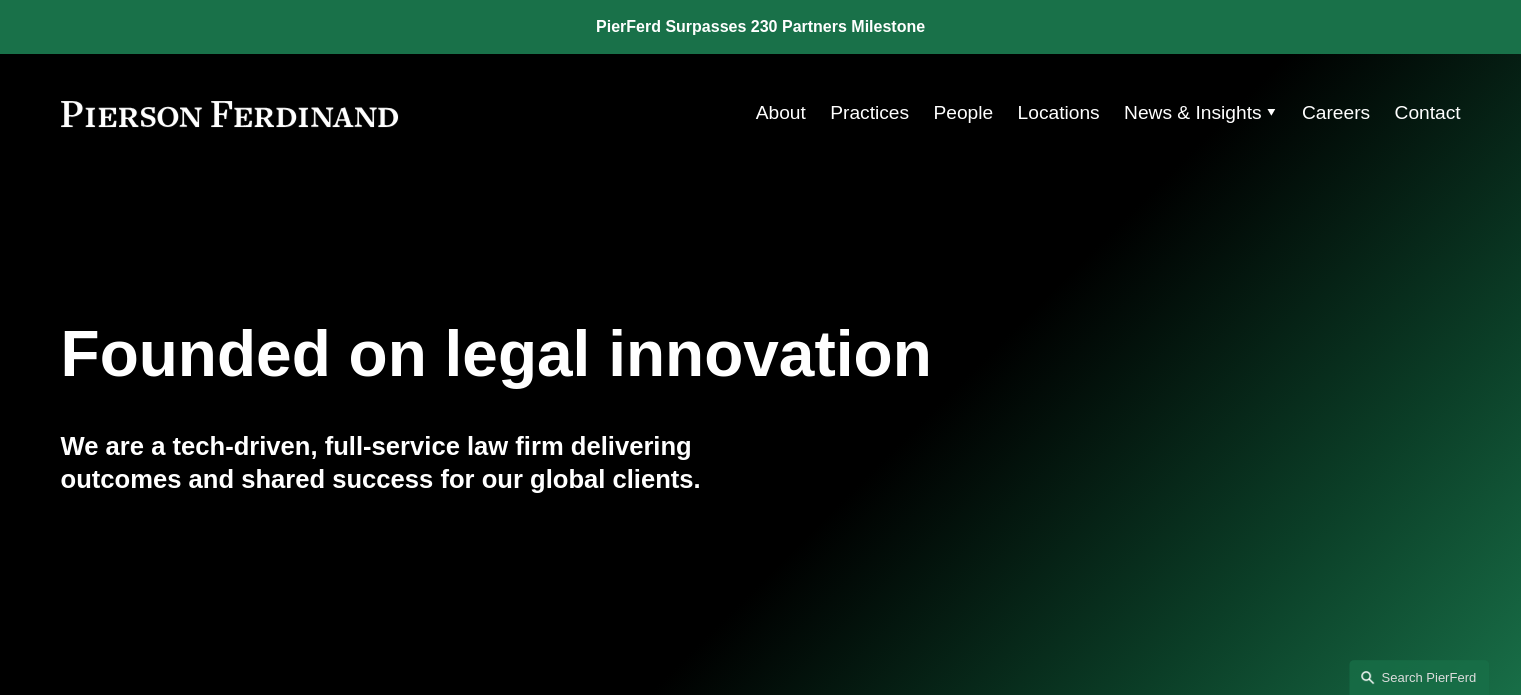 click on "Practices" at bounding box center [869, 113] 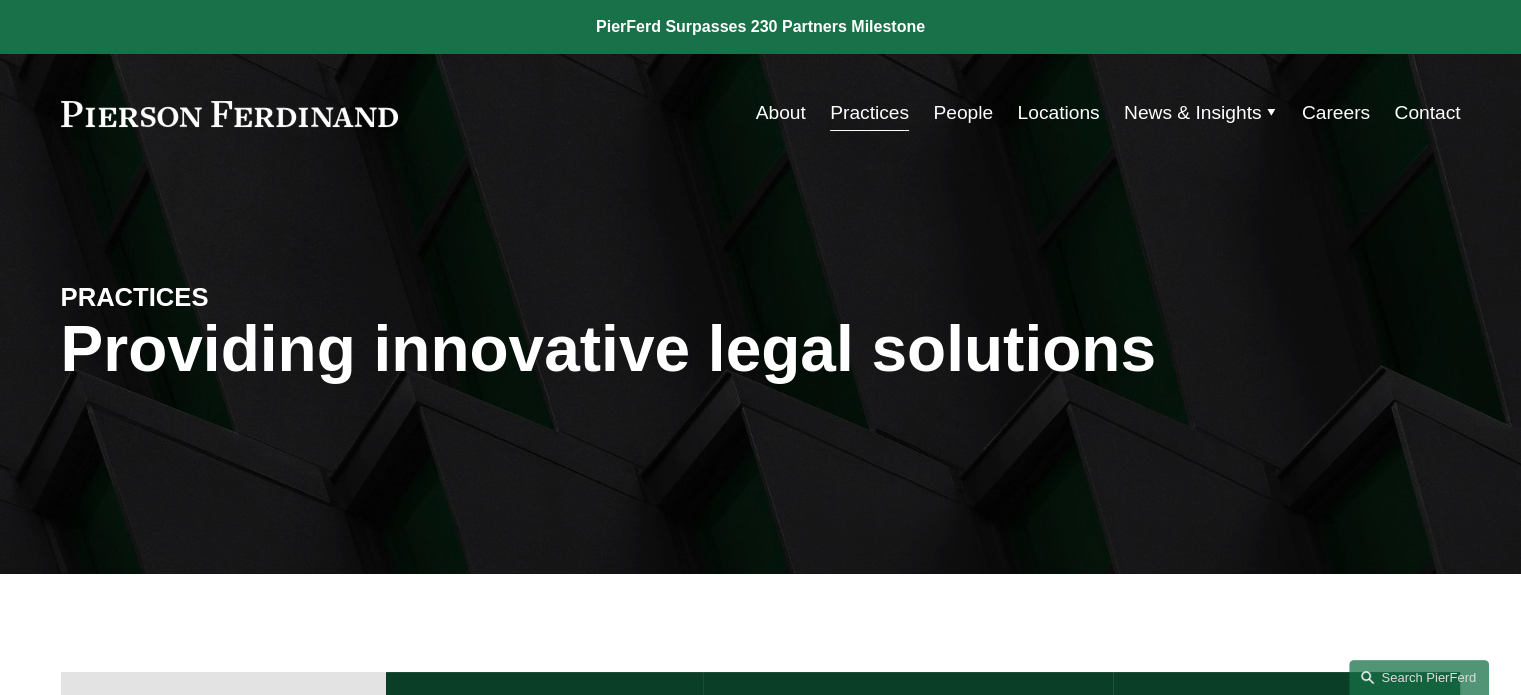 scroll, scrollTop: 500, scrollLeft: 0, axis: vertical 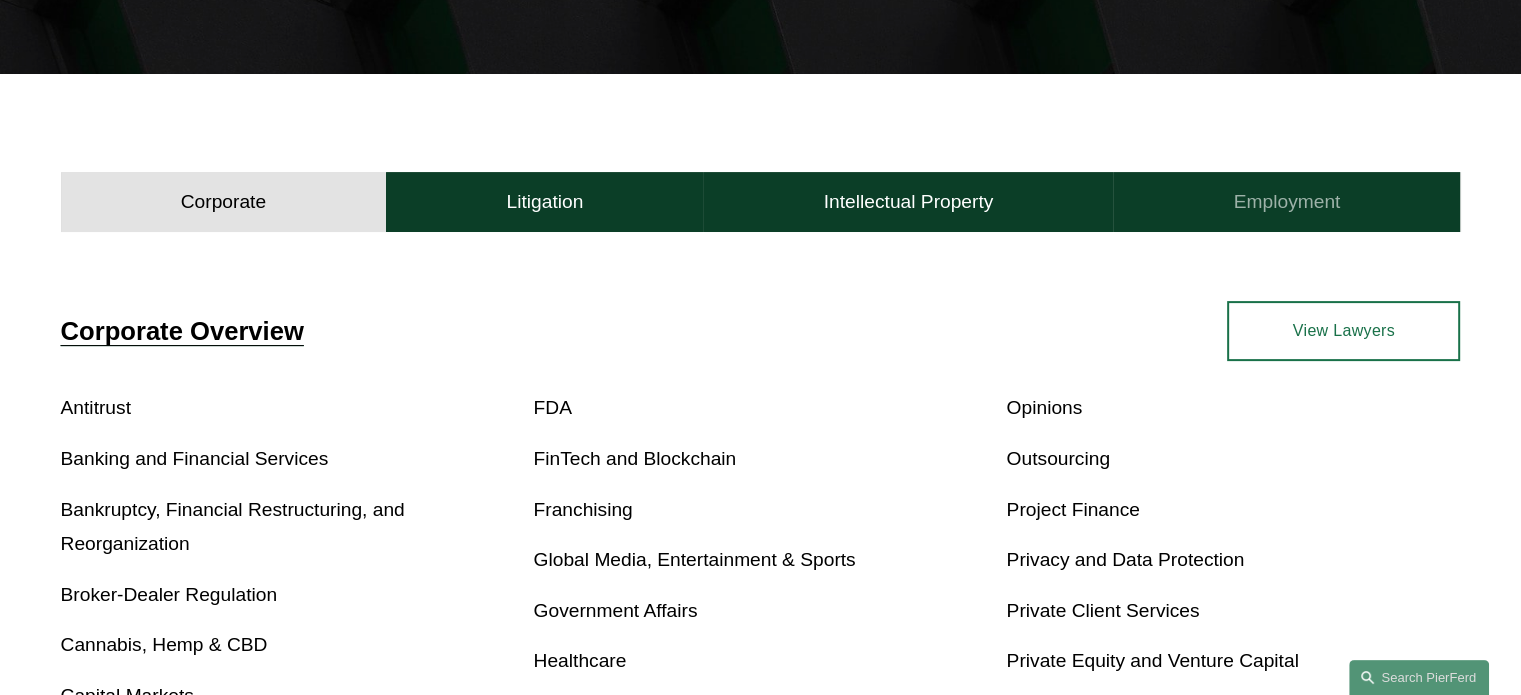 click on "Employment" at bounding box center [1287, 202] 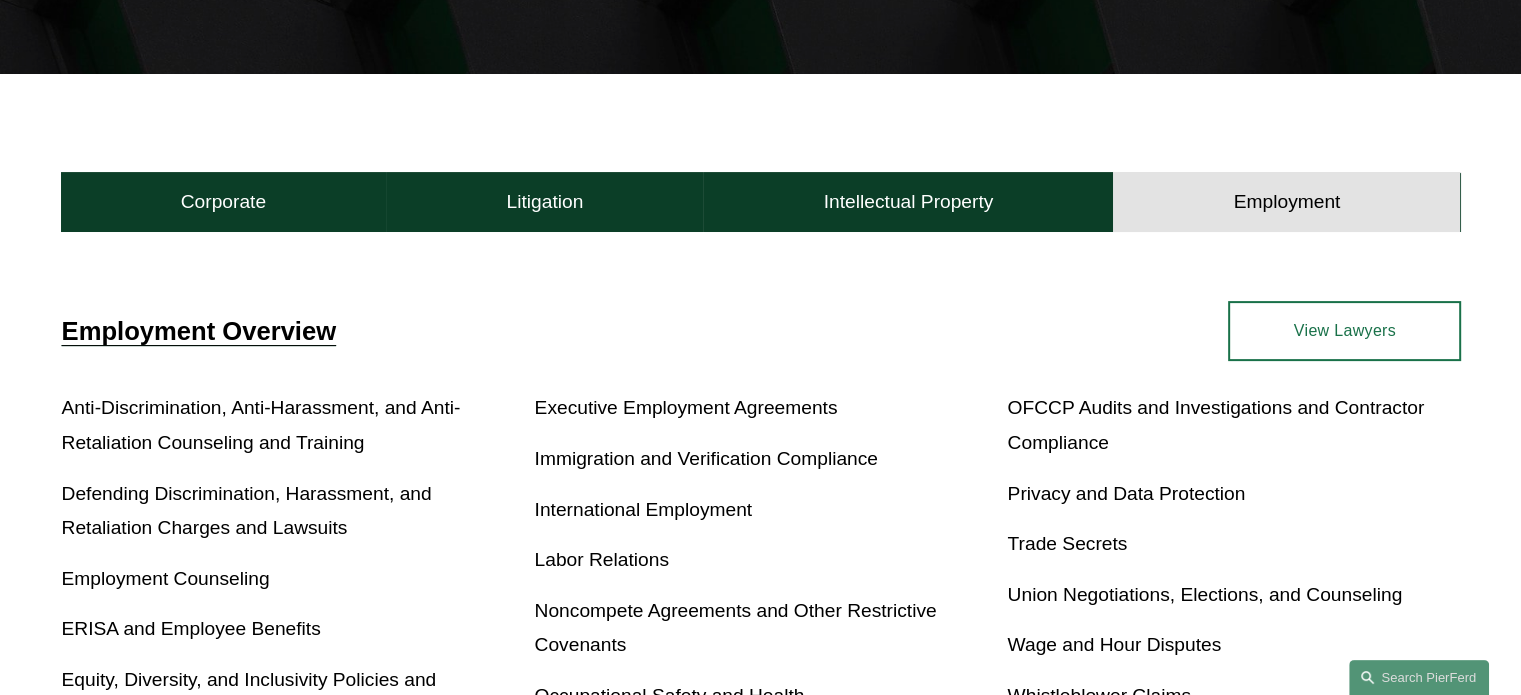 click on "View Lawyers" at bounding box center [1344, 331] 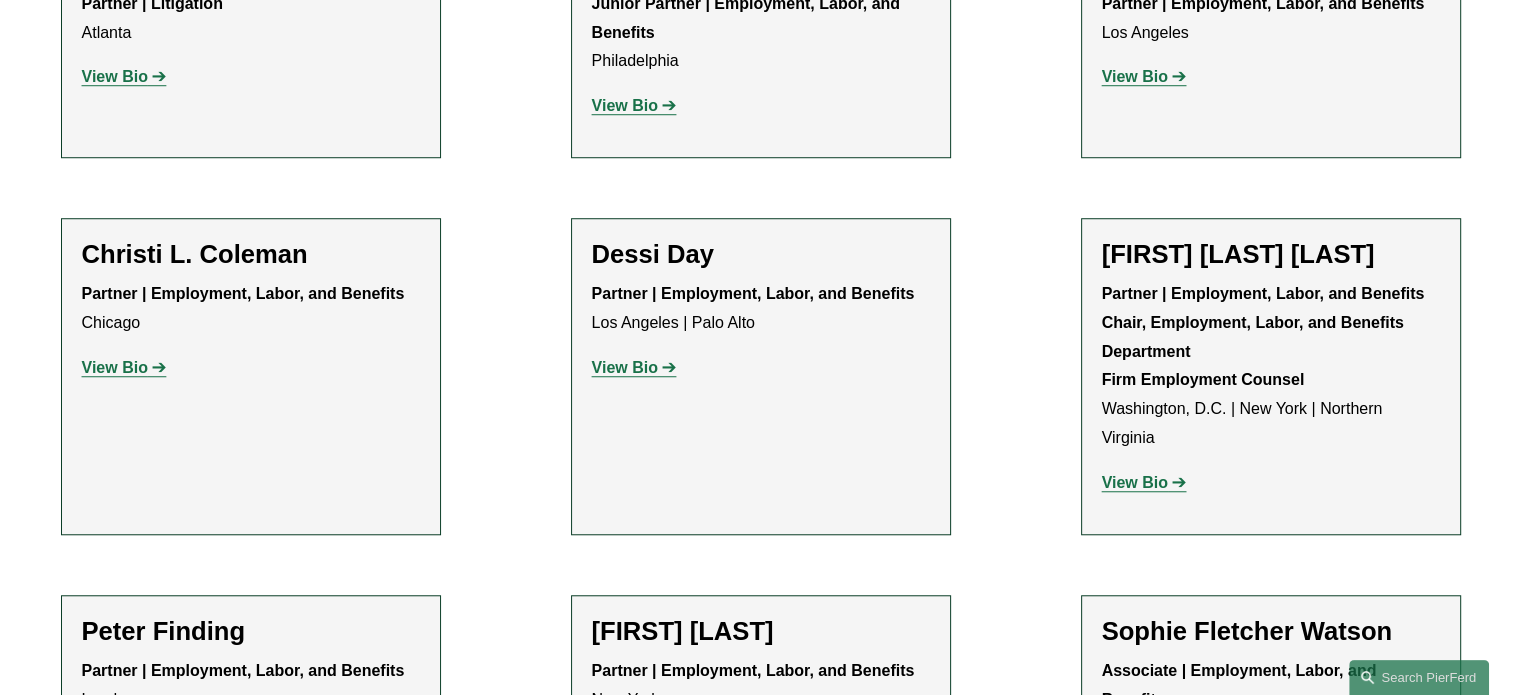 scroll, scrollTop: 1500, scrollLeft: 0, axis: vertical 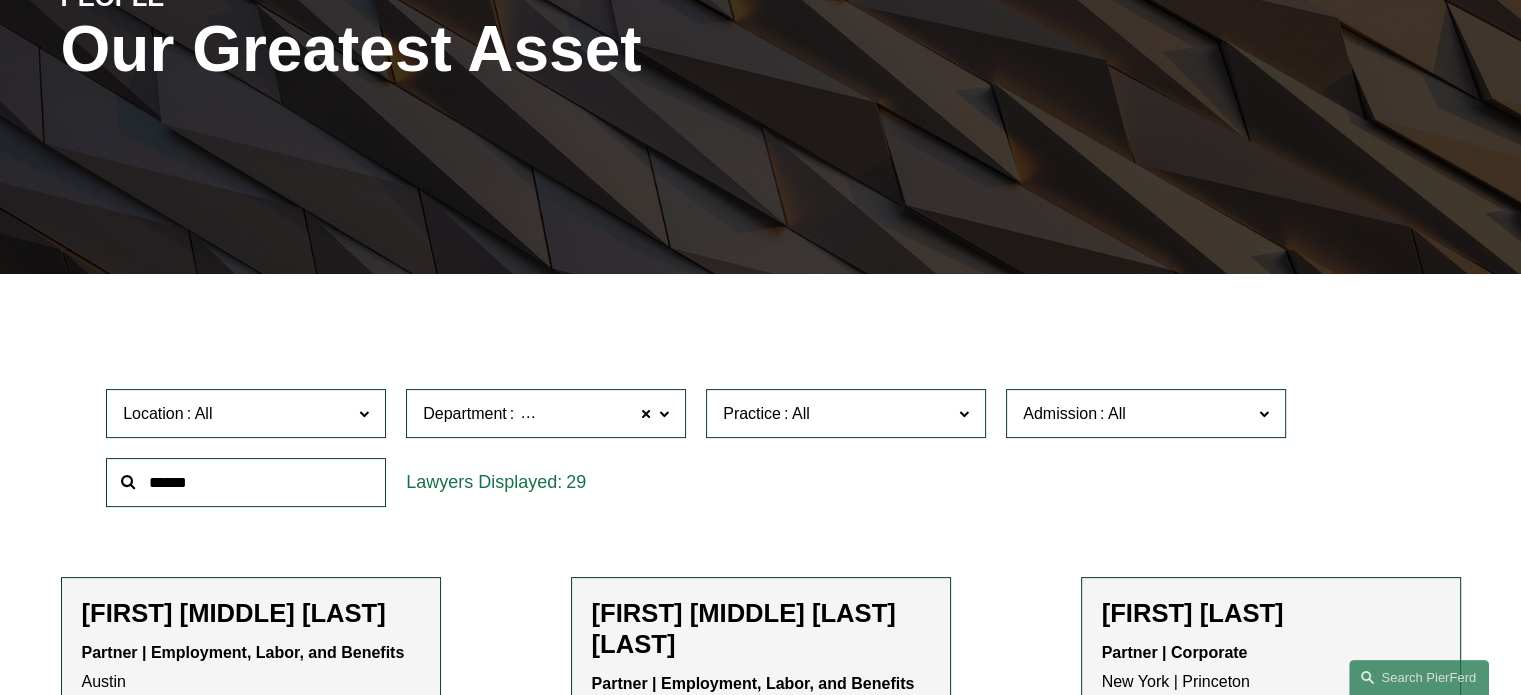 click 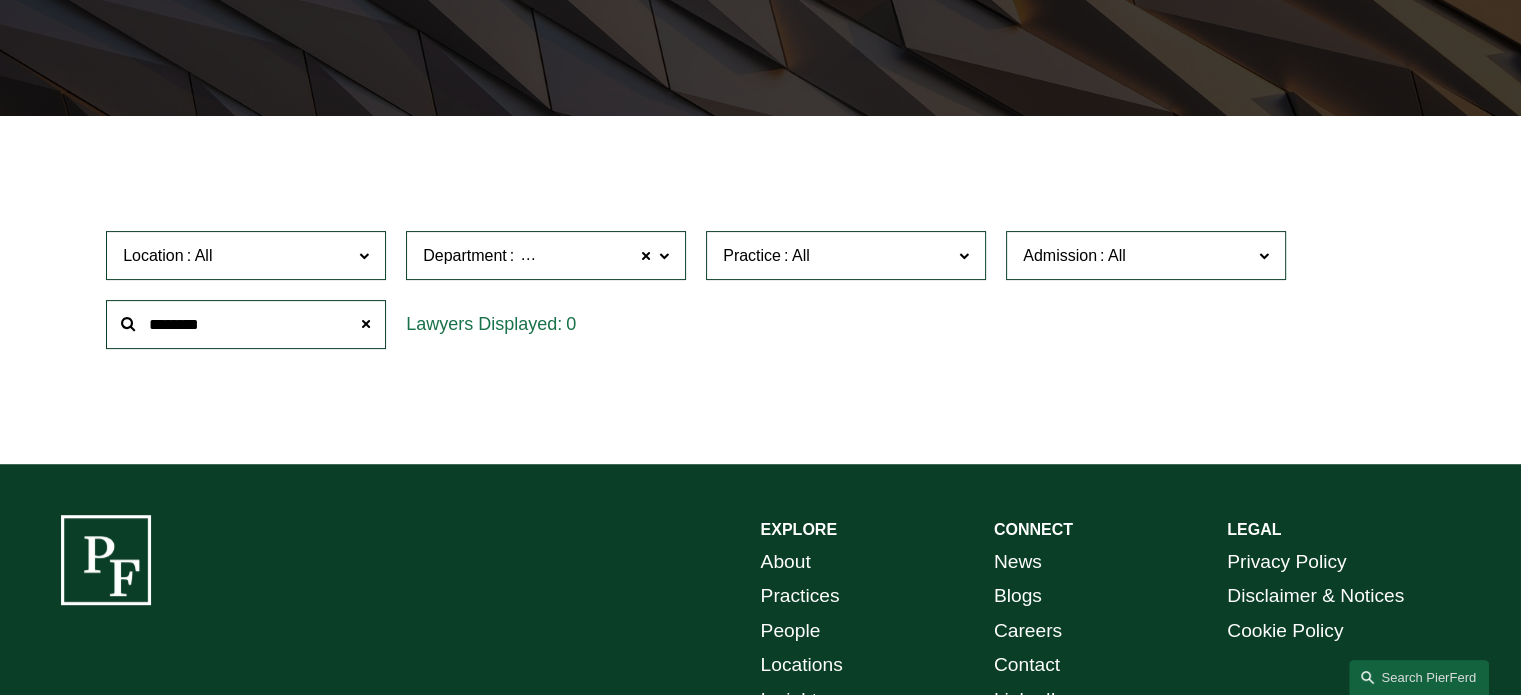 scroll, scrollTop: 400, scrollLeft: 0, axis: vertical 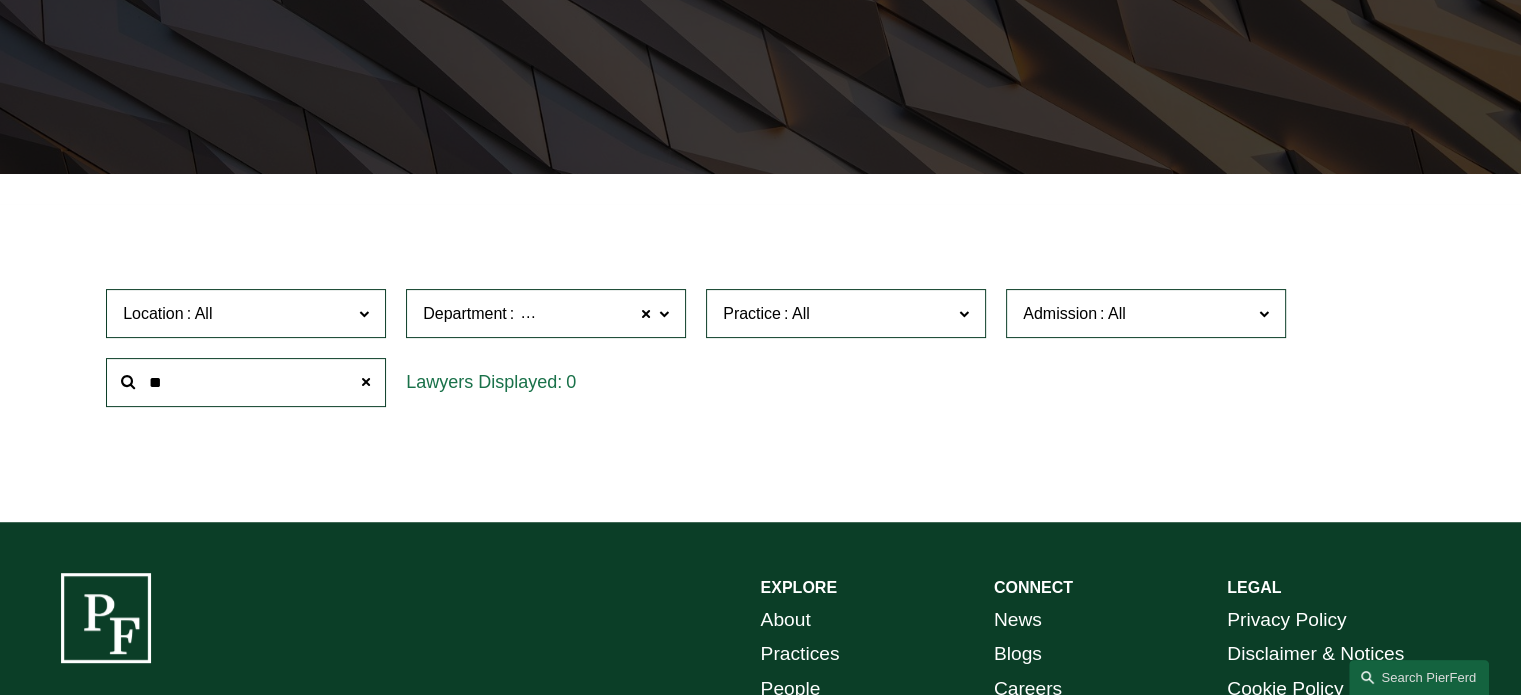 type on "*" 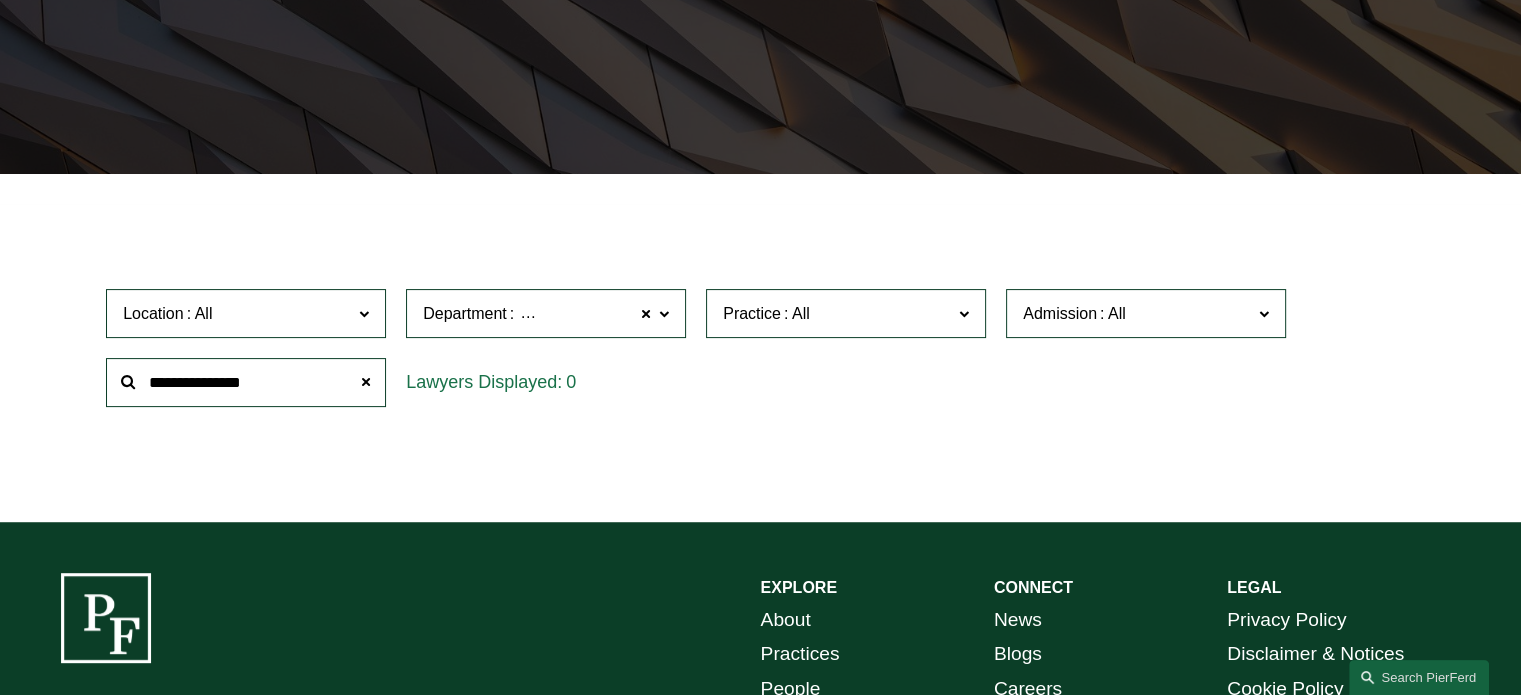 type on "**********" 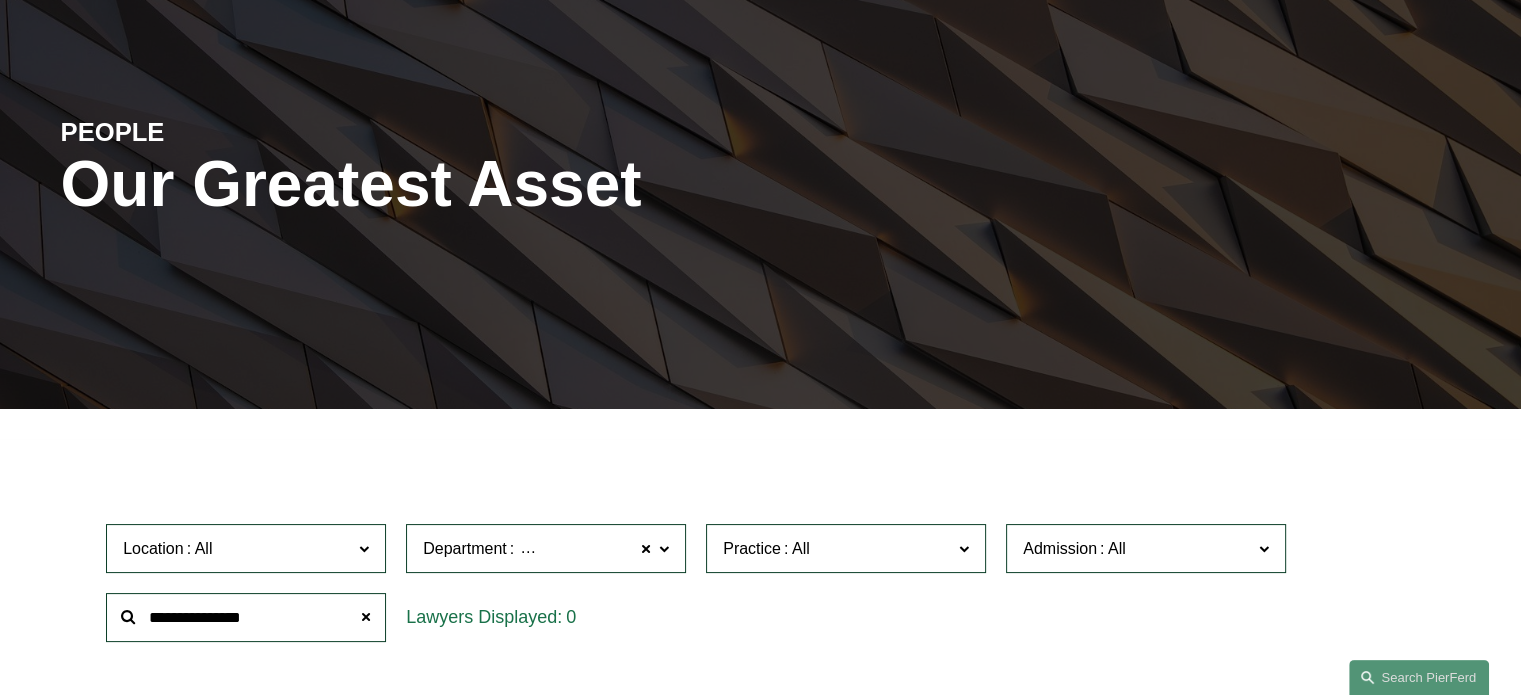 scroll, scrollTop: 0, scrollLeft: 0, axis: both 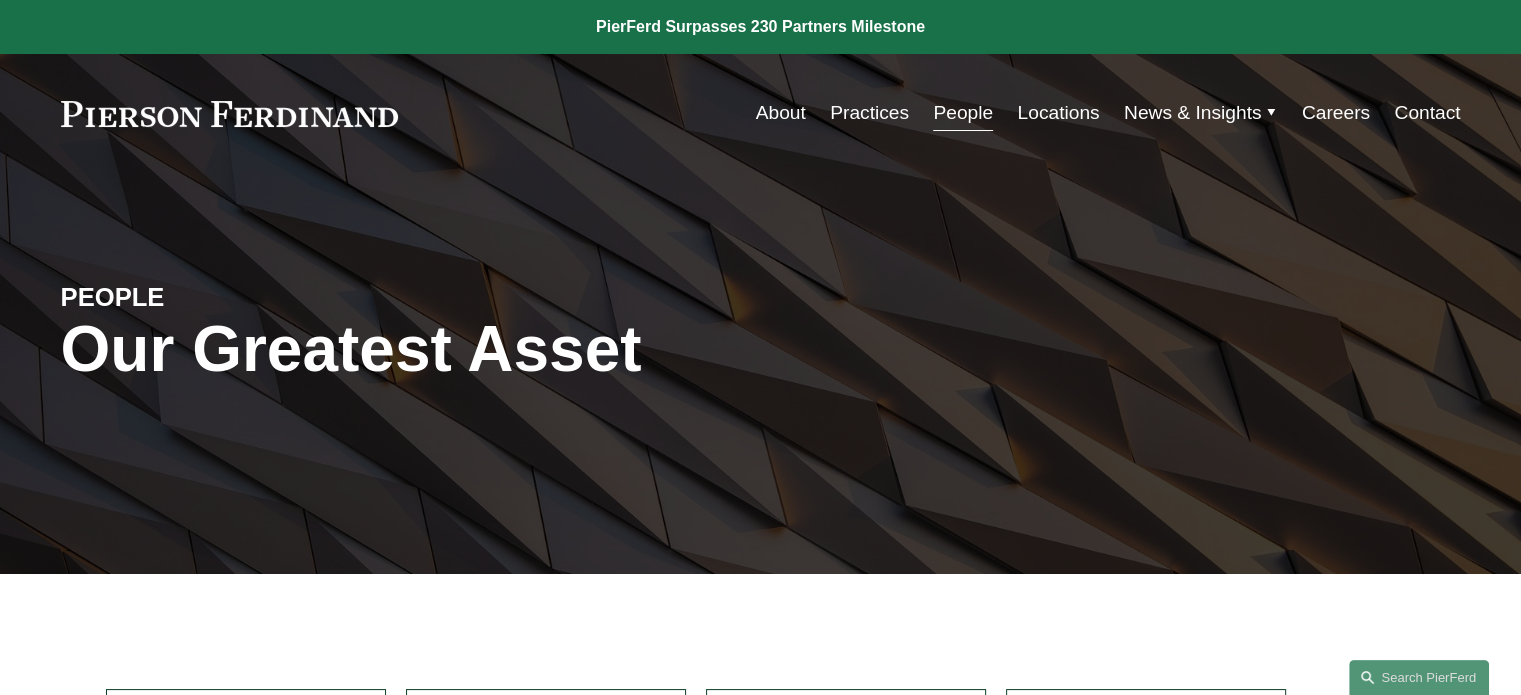click on "Practices" at bounding box center (869, 113) 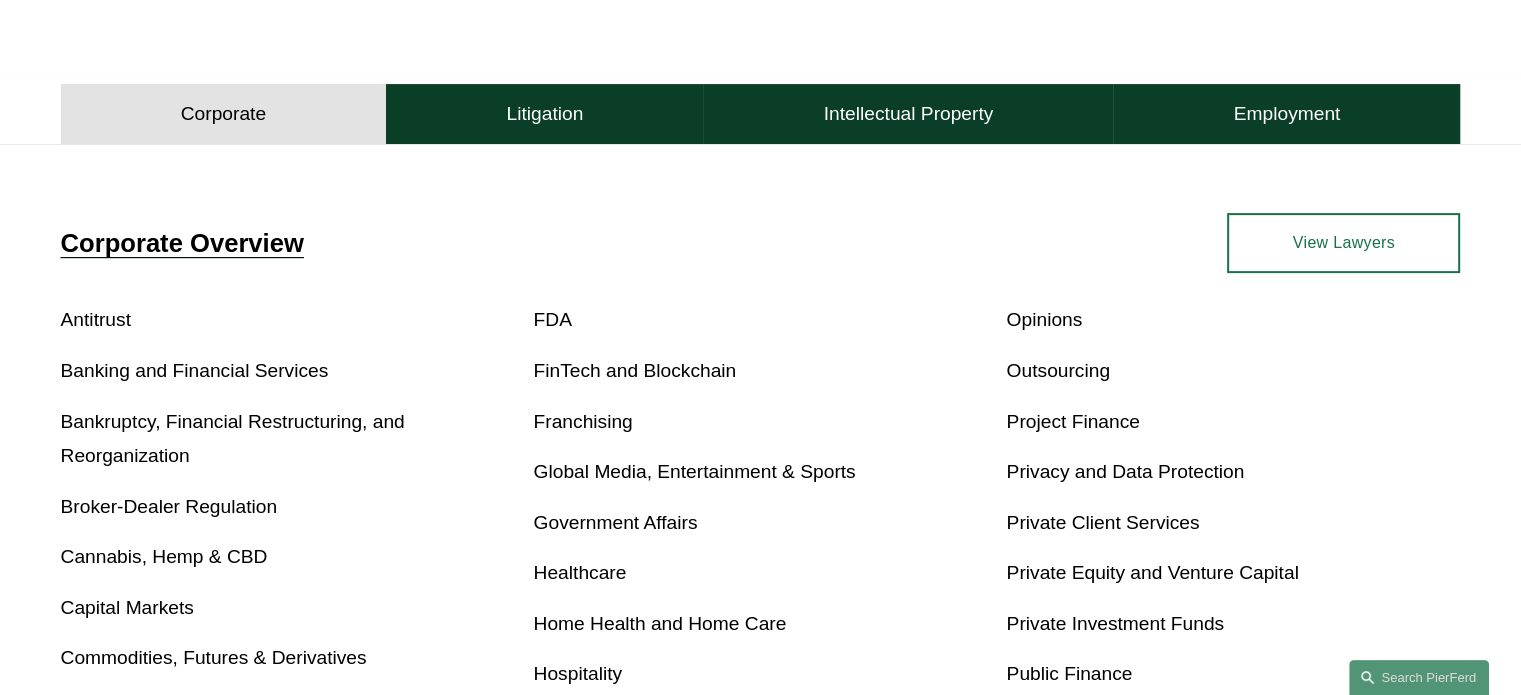 scroll, scrollTop: 900, scrollLeft: 0, axis: vertical 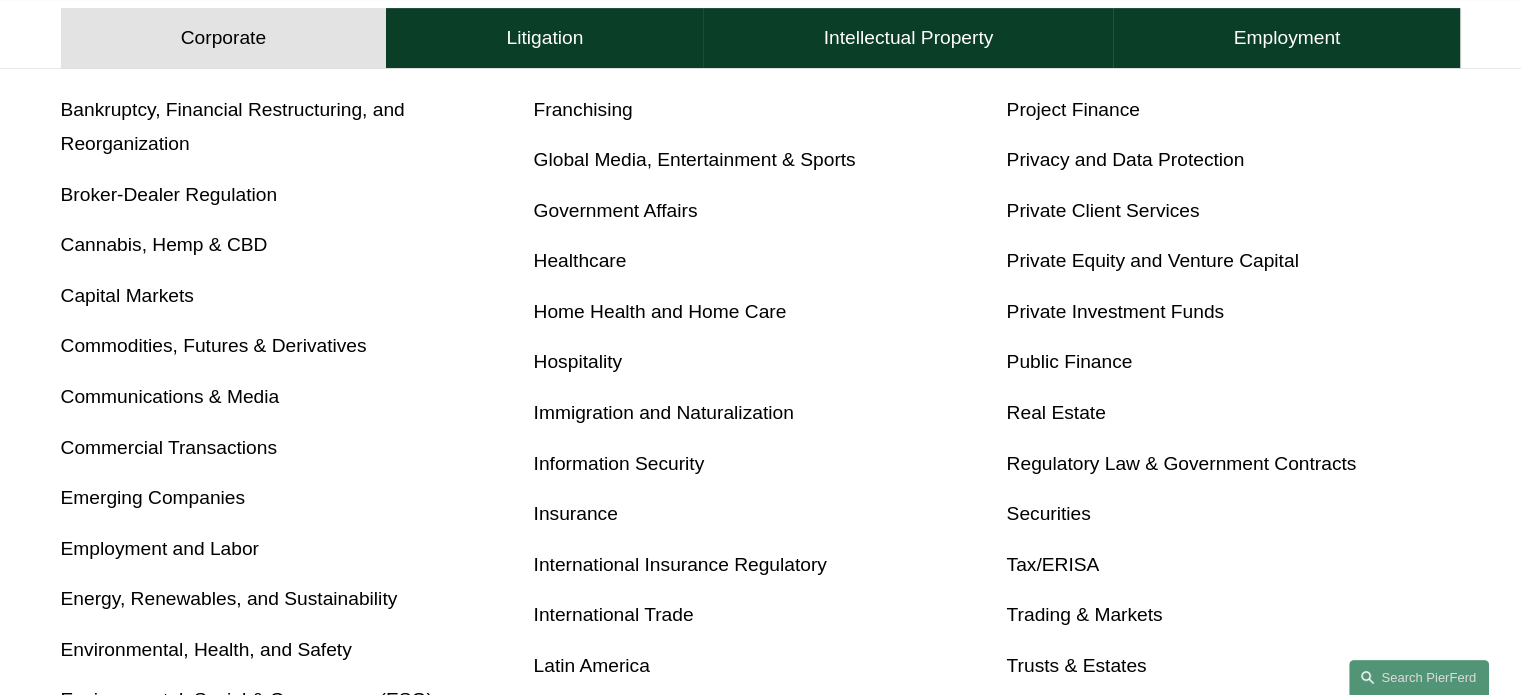 click on "Insurance" at bounding box center (576, 513) 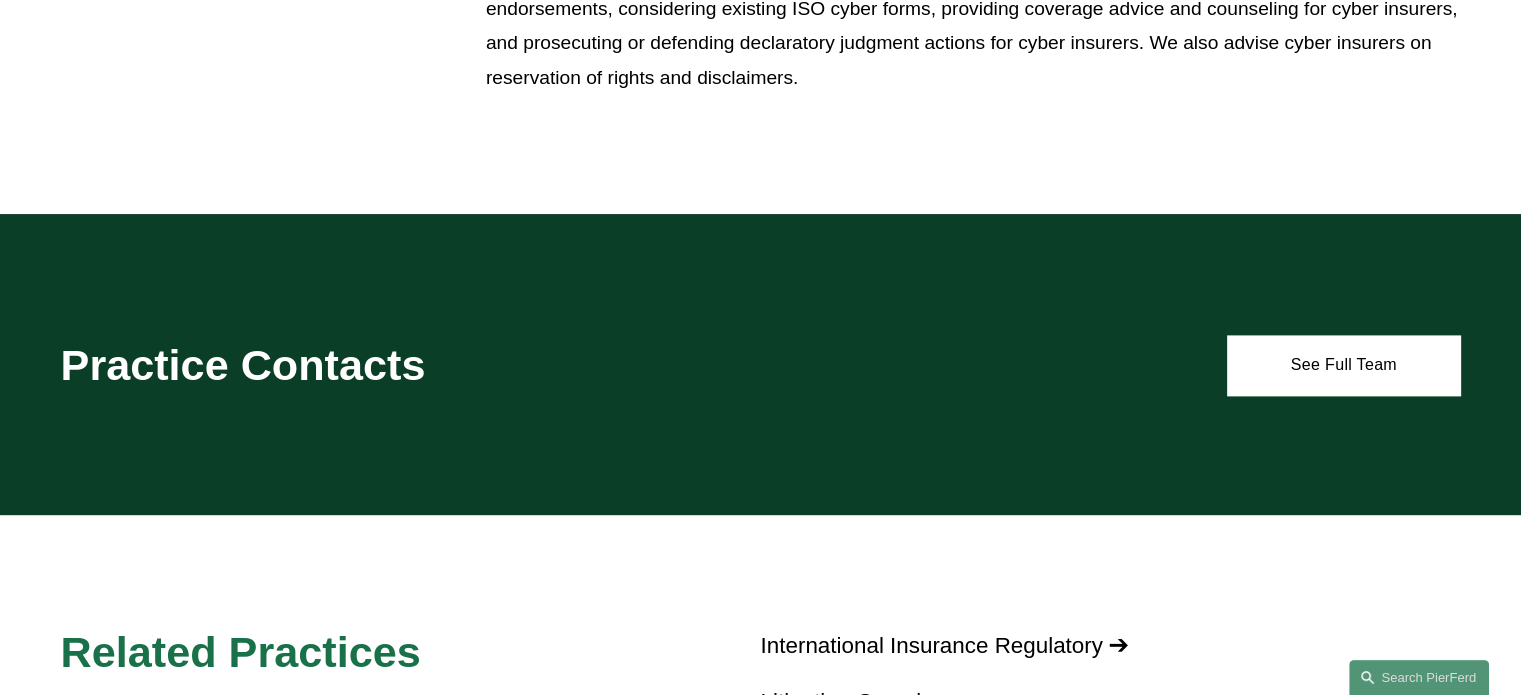 scroll, scrollTop: 2700, scrollLeft: 0, axis: vertical 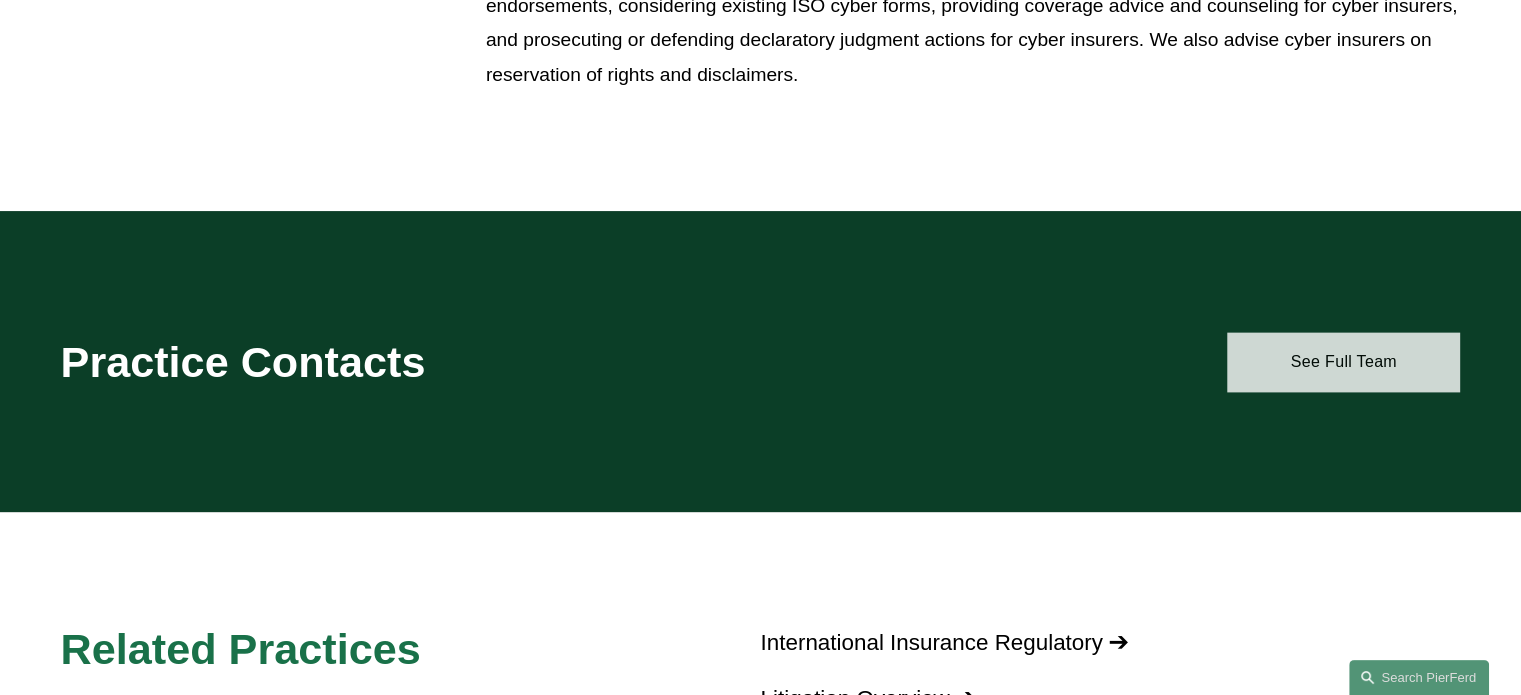 click on "See Full Team" at bounding box center (1343, 362) 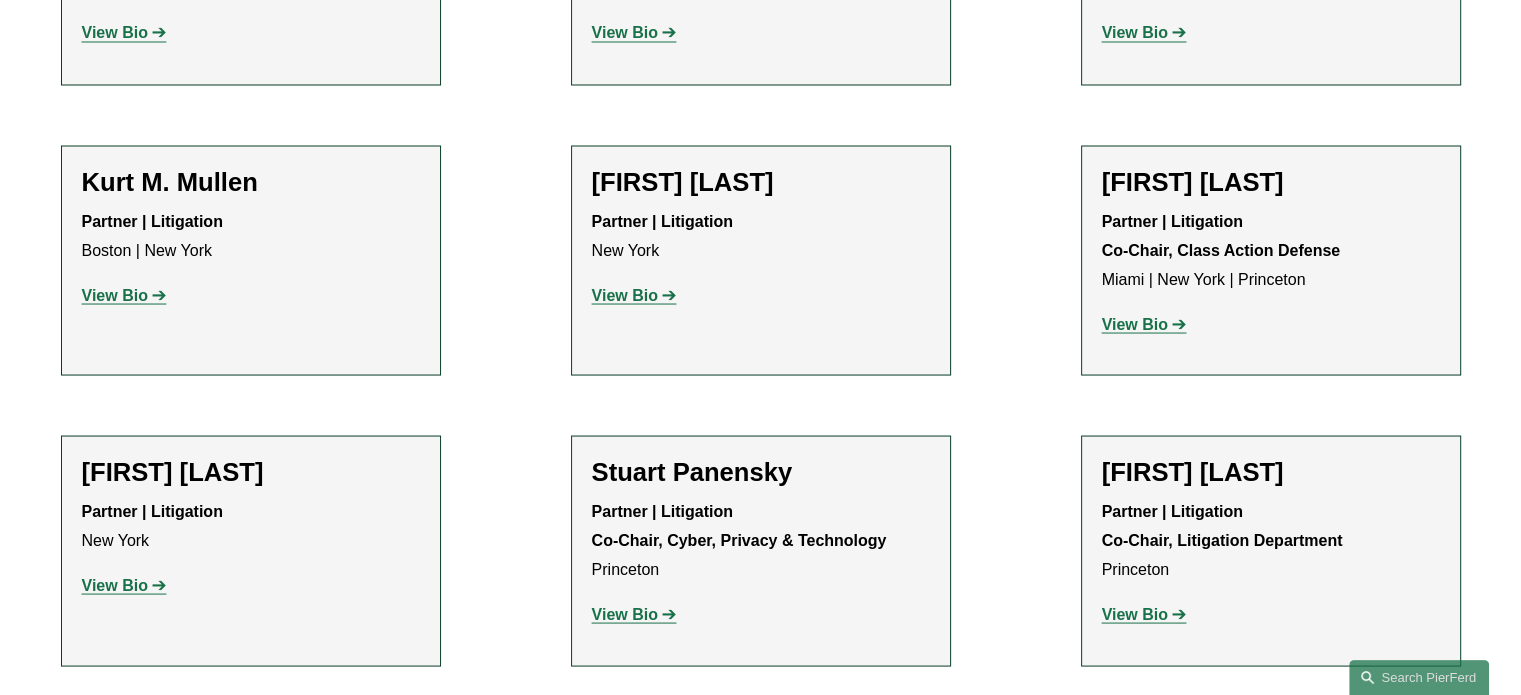 scroll, scrollTop: 3700, scrollLeft: 0, axis: vertical 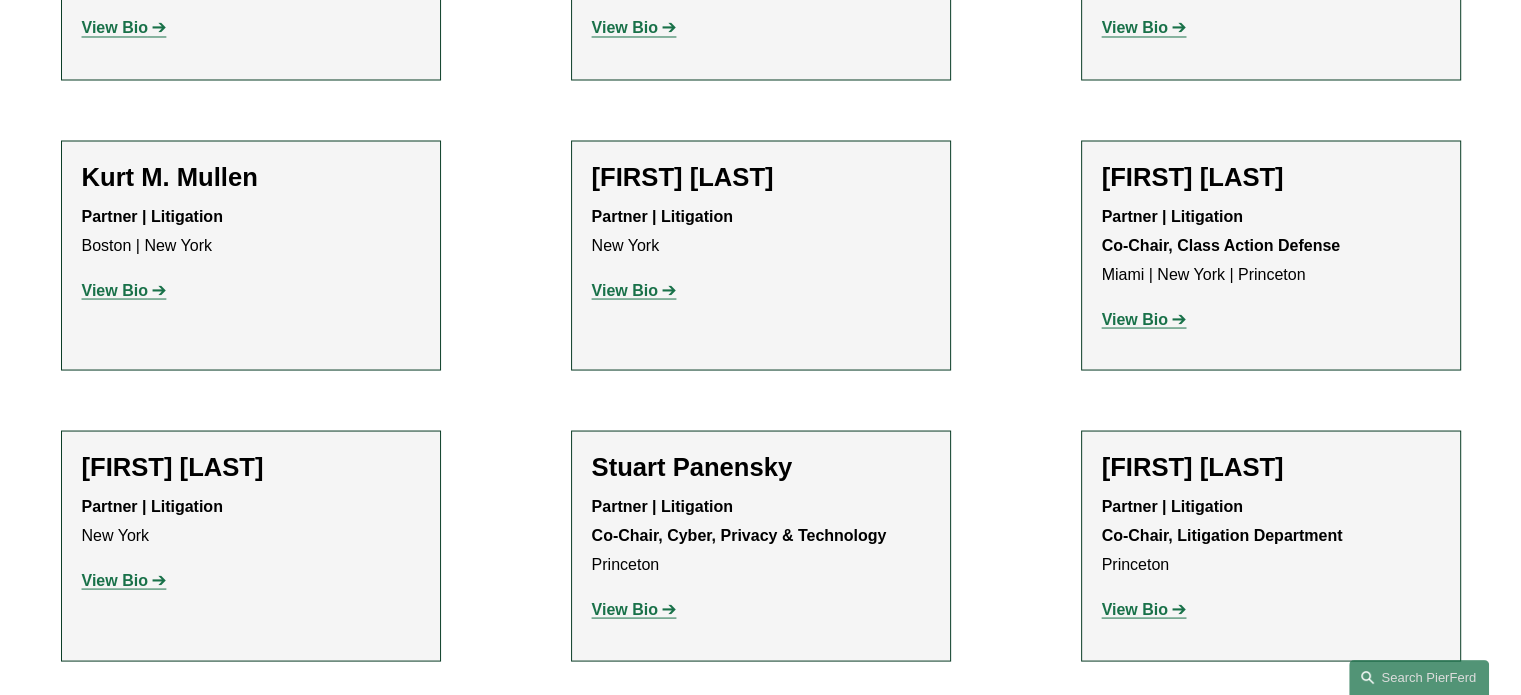 click on "View Bio" 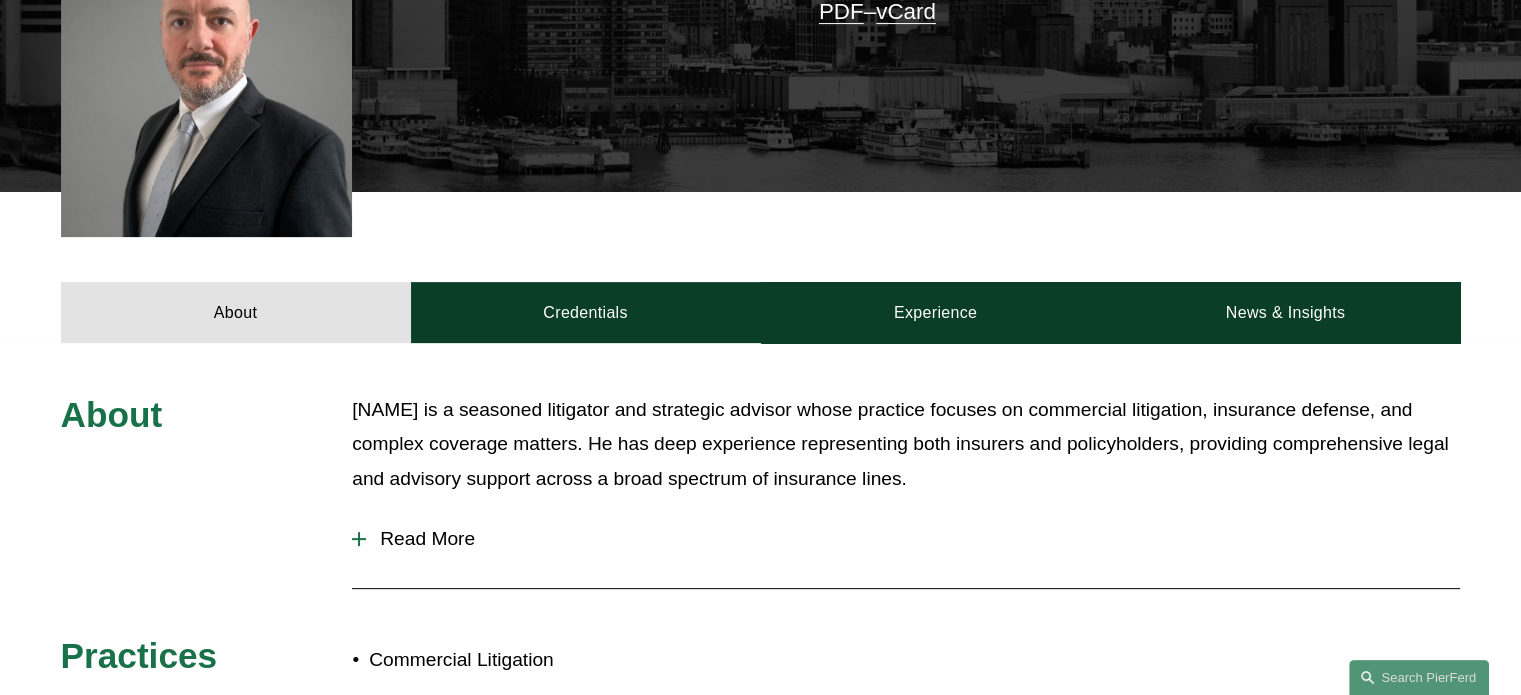 scroll, scrollTop: 600, scrollLeft: 0, axis: vertical 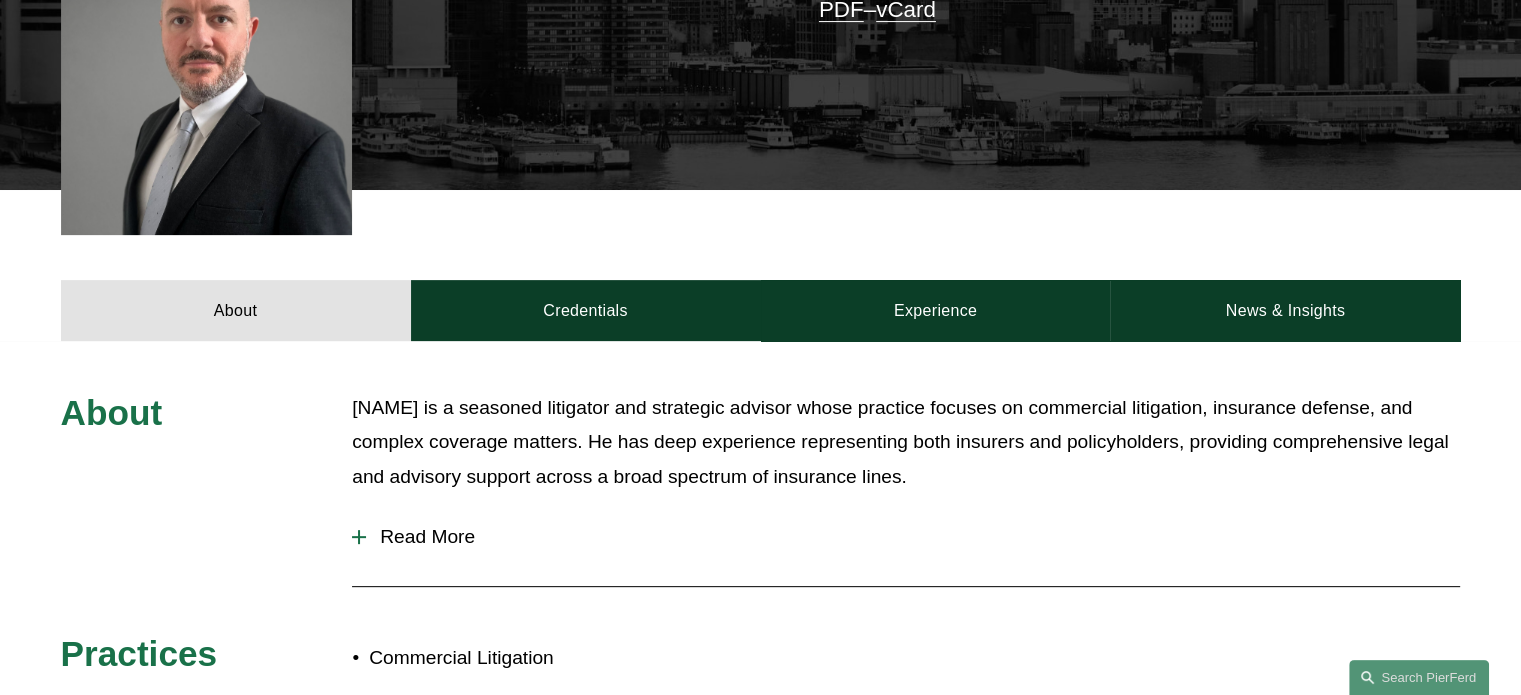 click on "Read More" at bounding box center [913, 537] 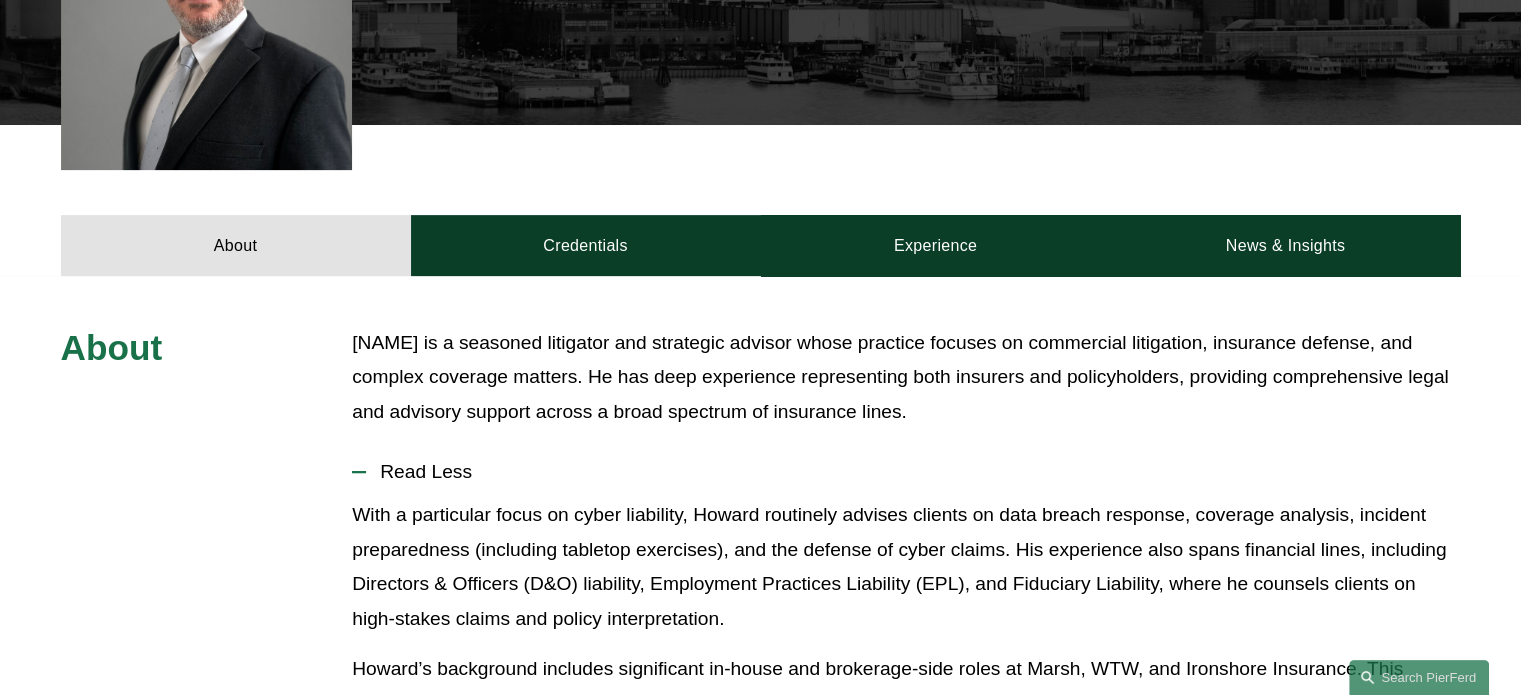 scroll, scrollTop: 700, scrollLeft: 0, axis: vertical 